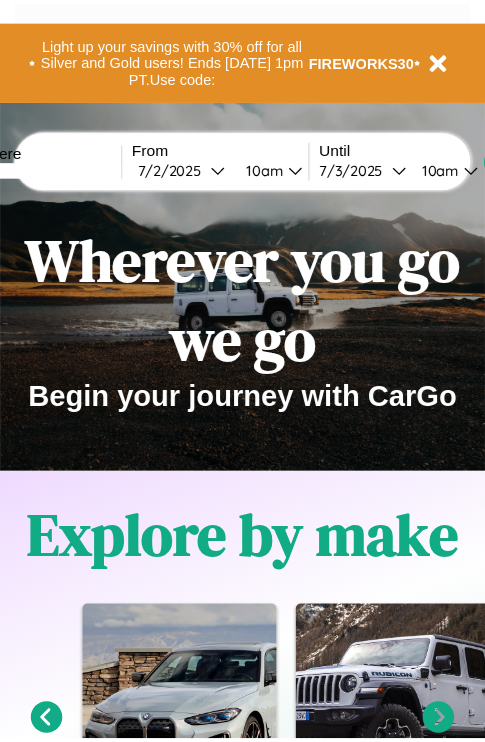 scroll, scrollTop: 0, scrollLeft: 0, axis: both 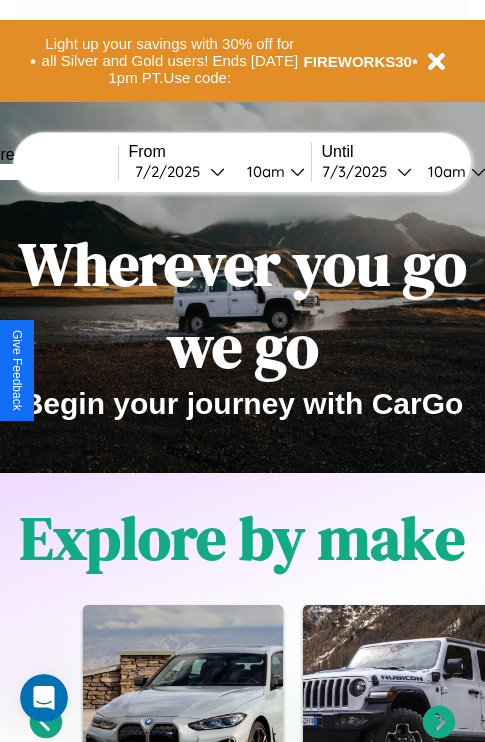 click at bounding box center (43, 172) 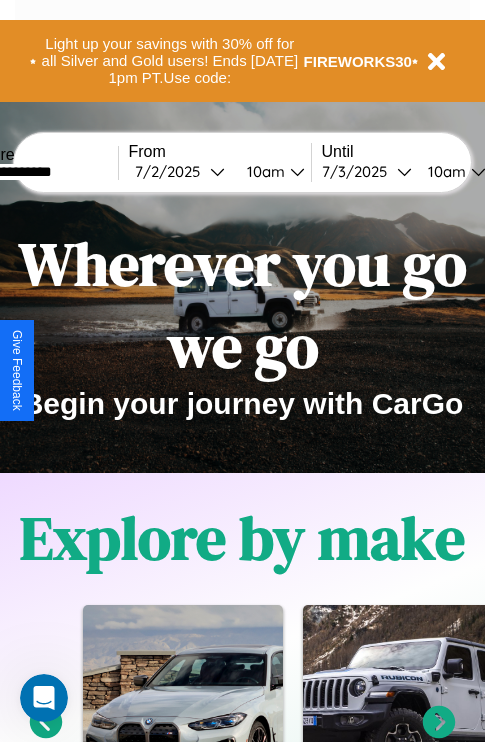 type on "**********" 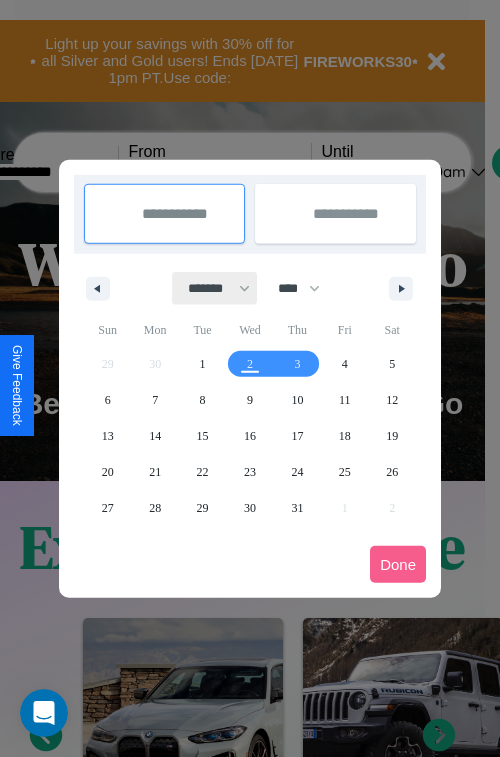 click on "******* ******** ***** ***** *** **** **** ****** ********* ******* ******** ********" at bounding box center [215, 288] 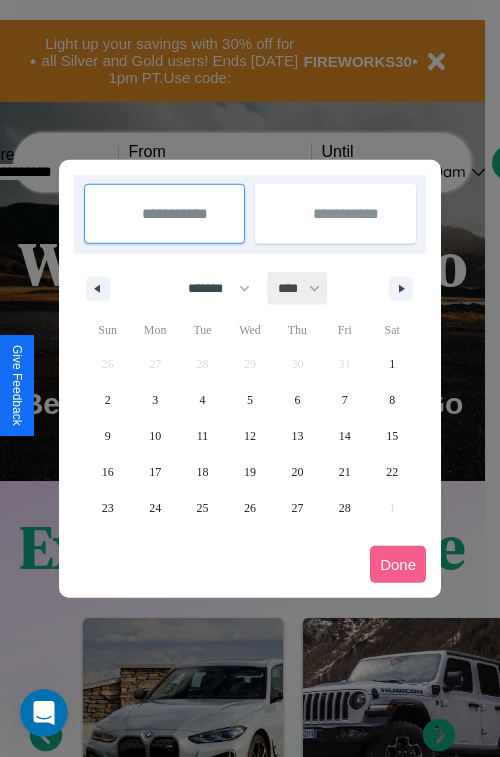 click on "**** **** **** **** **** **** **** **** **** **** **** **** **** **** **** **** **** **** **** **** **** **** **** **** **** **** **** **** **** **** **** **** **** **** **** **** **** **** **** **** **** **** **** **** **** **** **** **** **** **** **** **** **** **** **** **** **** **** **** **** **** **** **** **** **** **** **** **** **** **** **** **** **** **** **** **** **** **** **** **** **** **** **** **** **** **** **** **** **** **** **** **** **** **** **** **** **** **** **** **** **** **** **** **** **** **** **** **** **** **** **** **** **** **** **** **** **** **** **** **** ****" at bounding box center (298, 288) 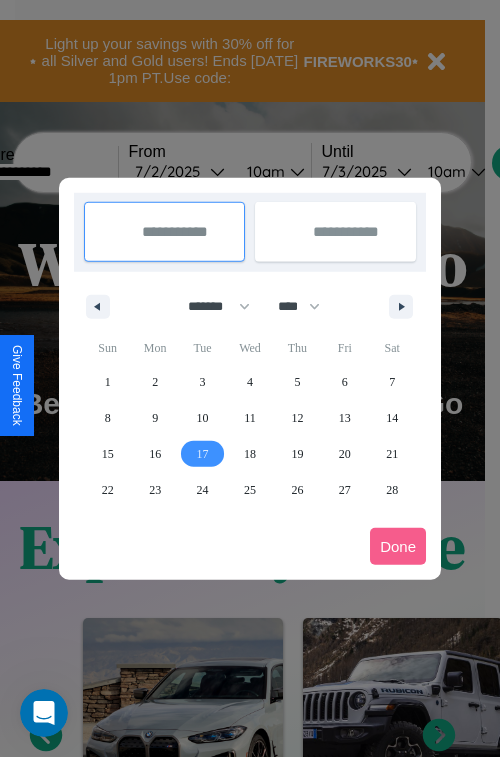 click on "17" at bounding box center (203, 454) 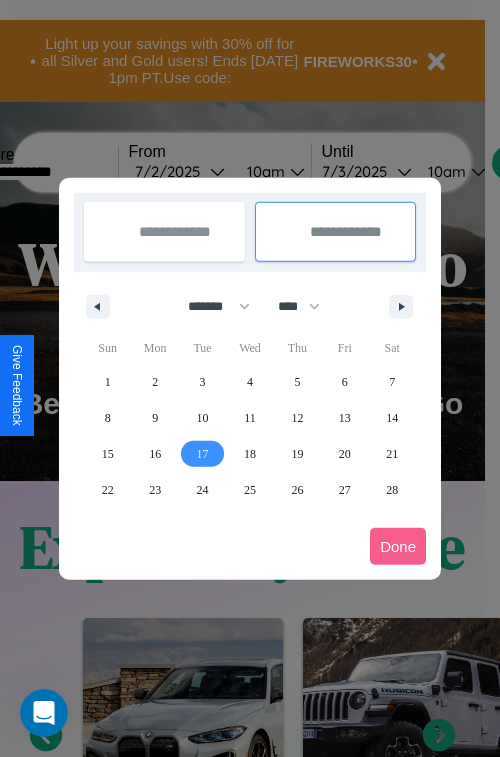 type on "**********" 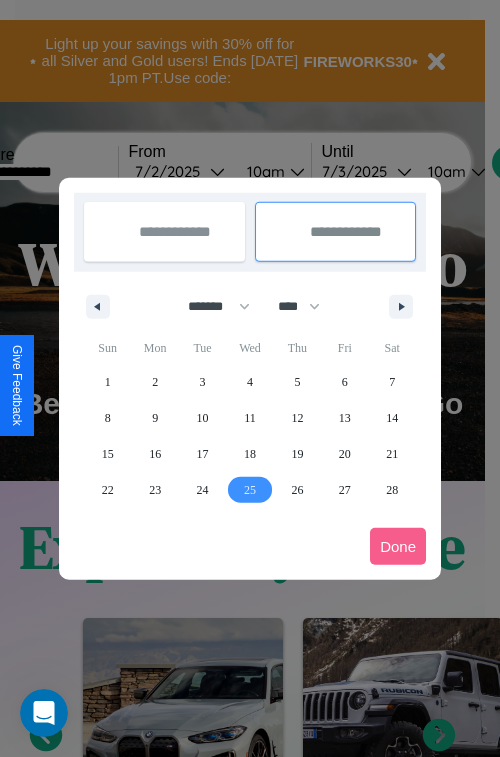 click on "25" at bounding box center (250, 490) 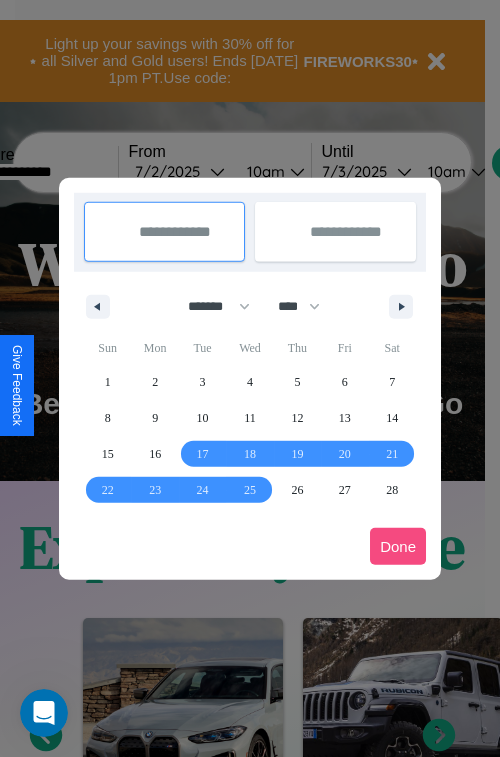 click on "Done" at bounding box center [398, 546] 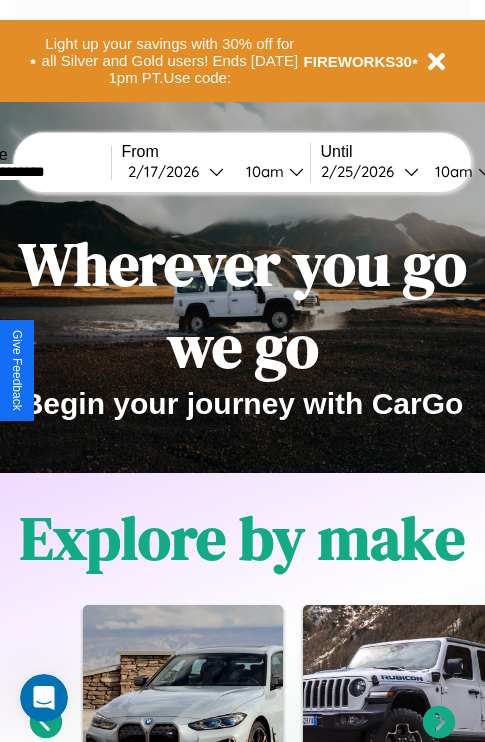 scroll, scrollTop: 0, scrollLeft: 75, axis: horizontal 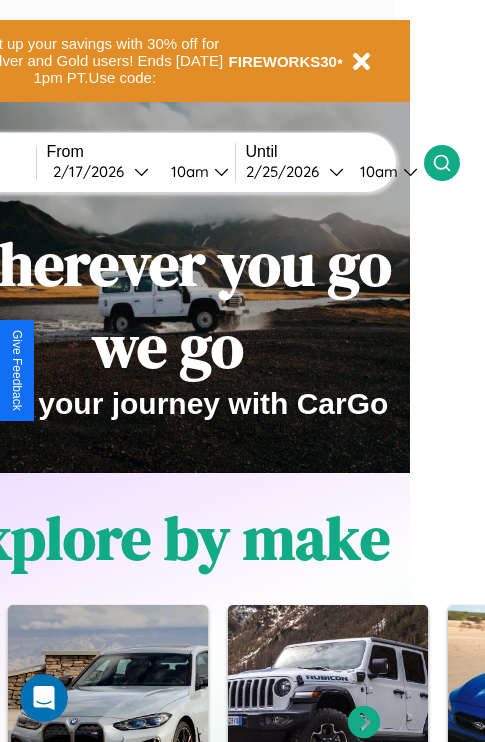click 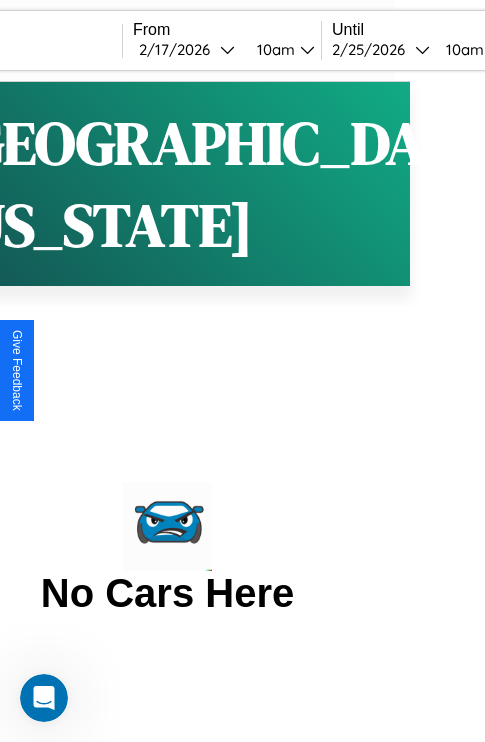 scroll, scrollTop: 0, scrollLeft: 0, axis: both 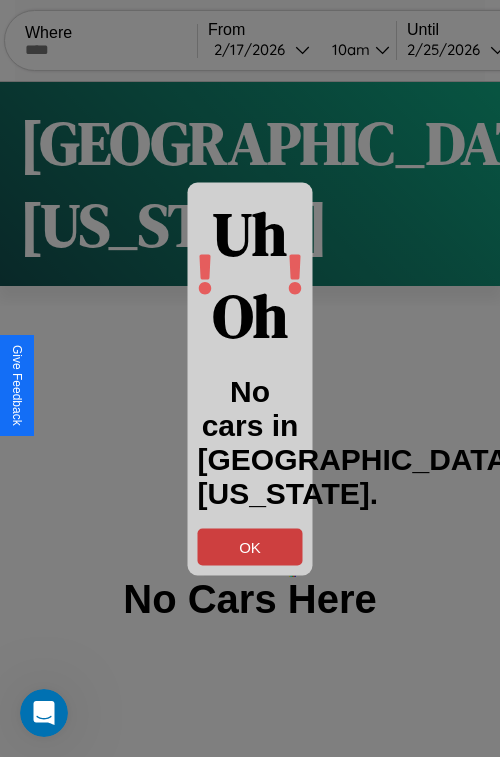 click on "OK" at bounding box center (250, 546) 